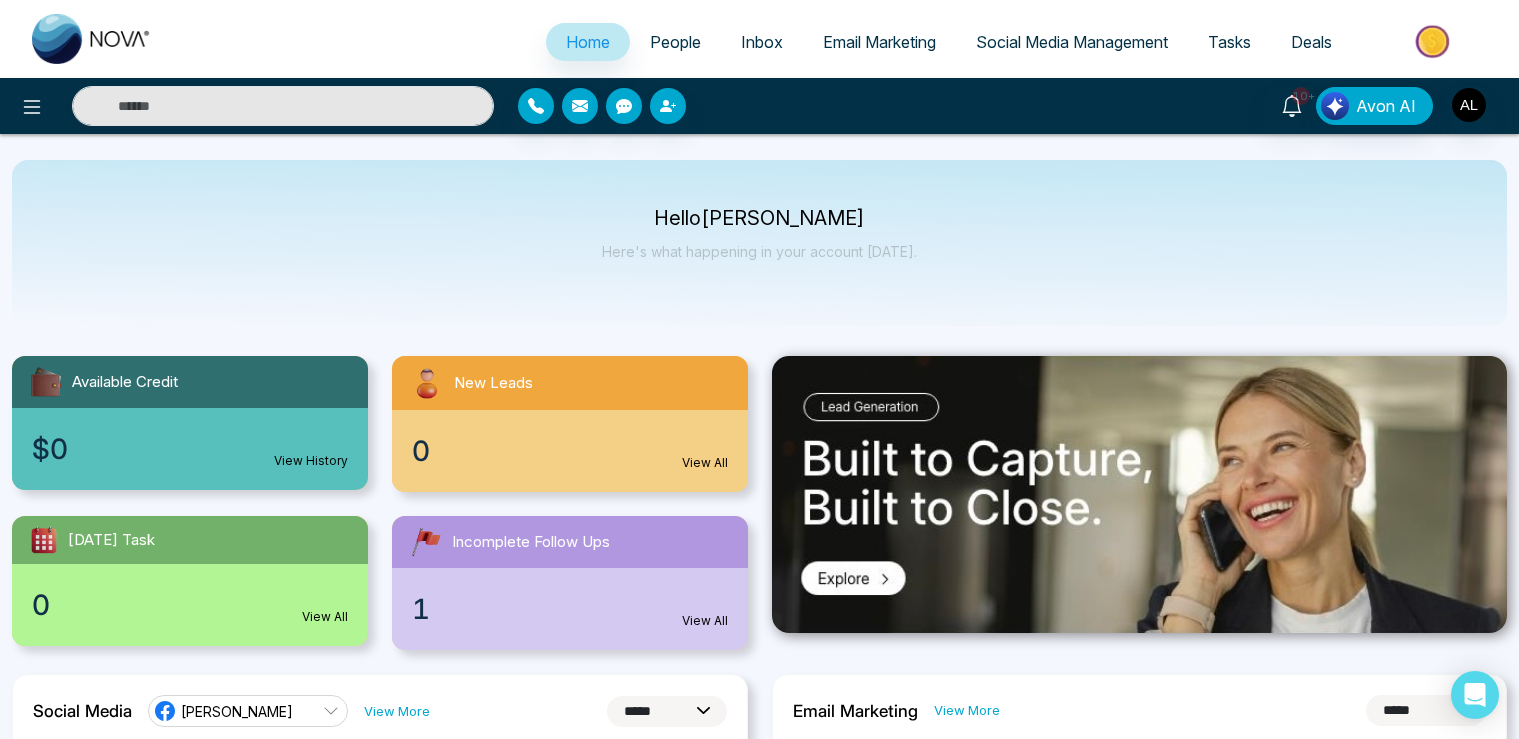 select on "*" 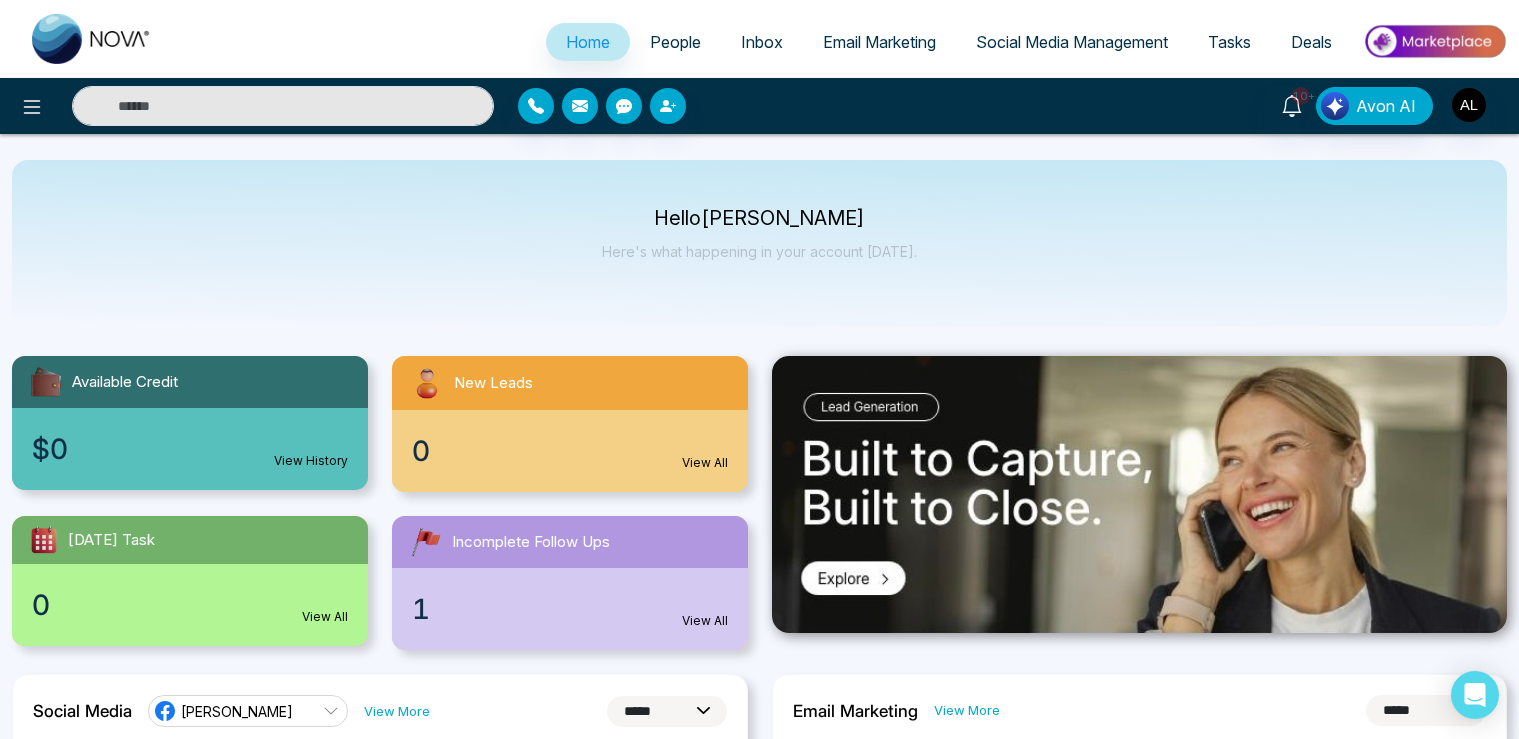 select on "*" 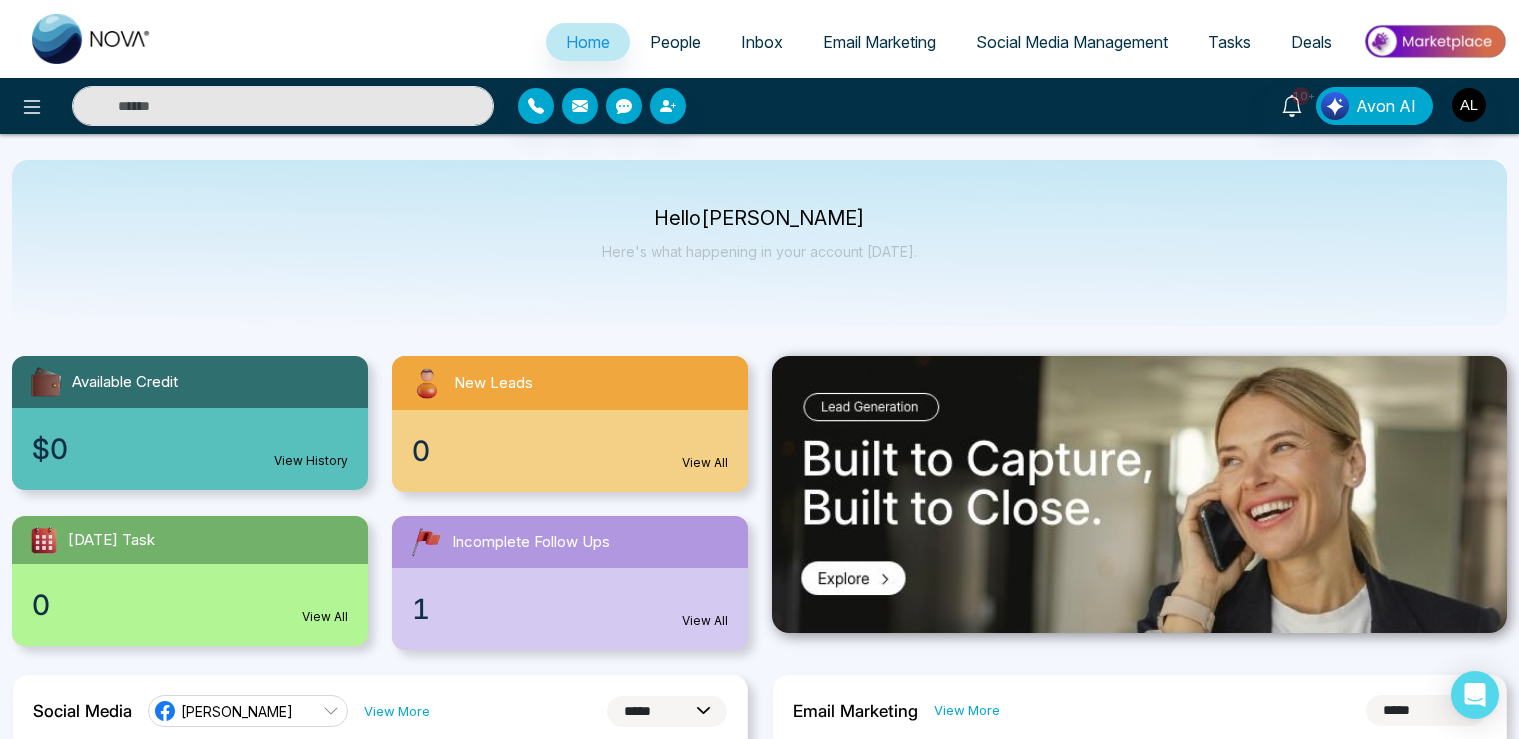 scroll, scrollTop: 0, scrollLeft: 0, axis: both 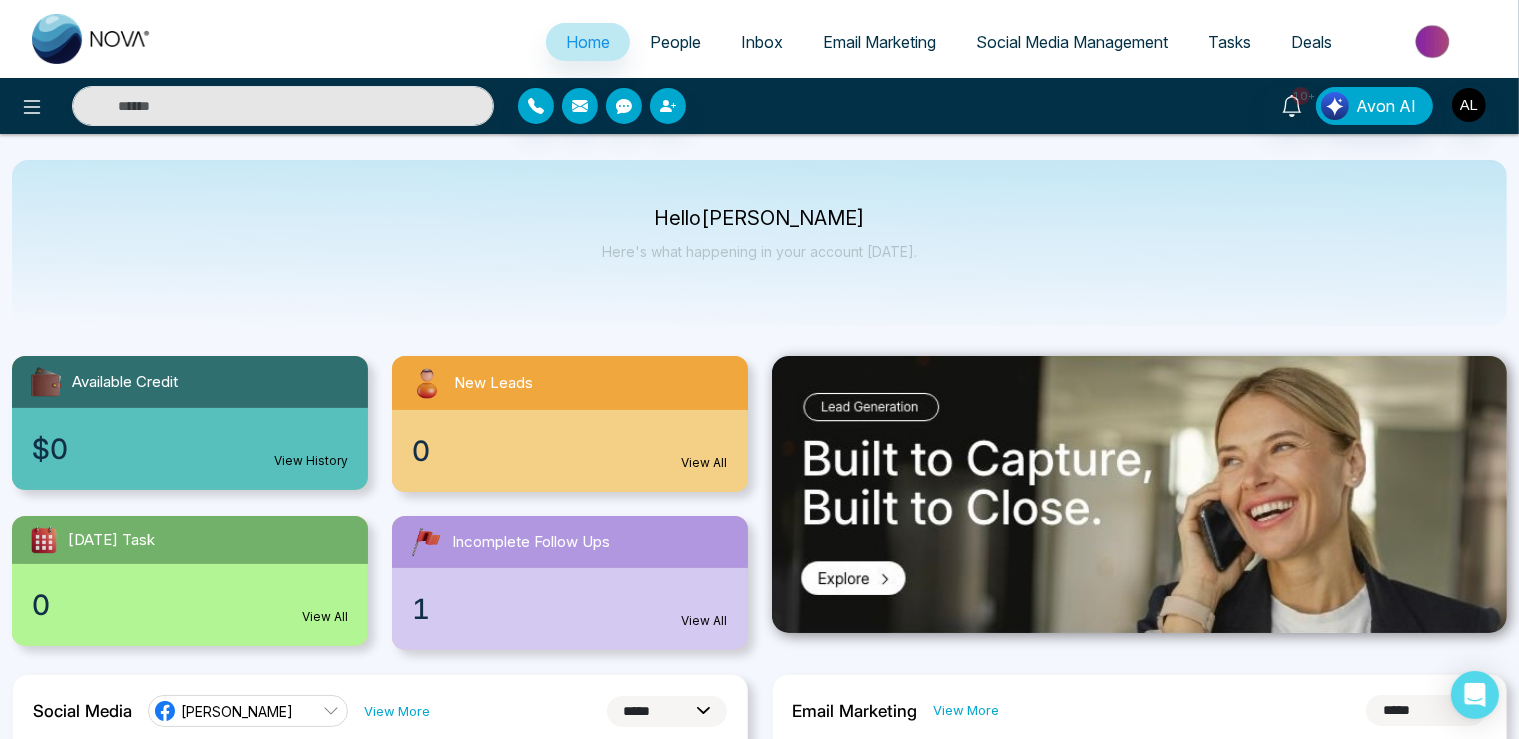 click on "People" at bounding box center [675, 42] 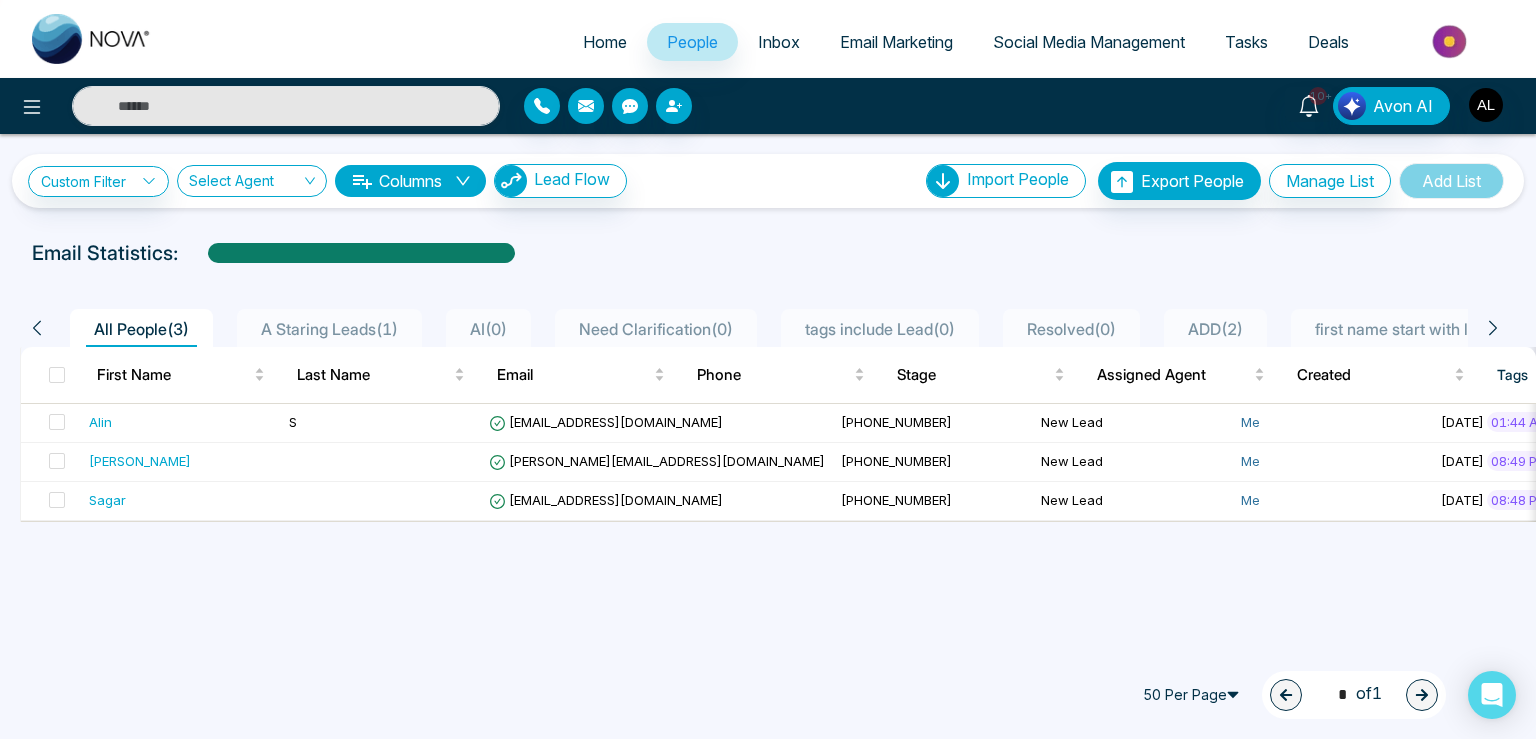 click on "Email Marketing" at bounding box center (896, 42) 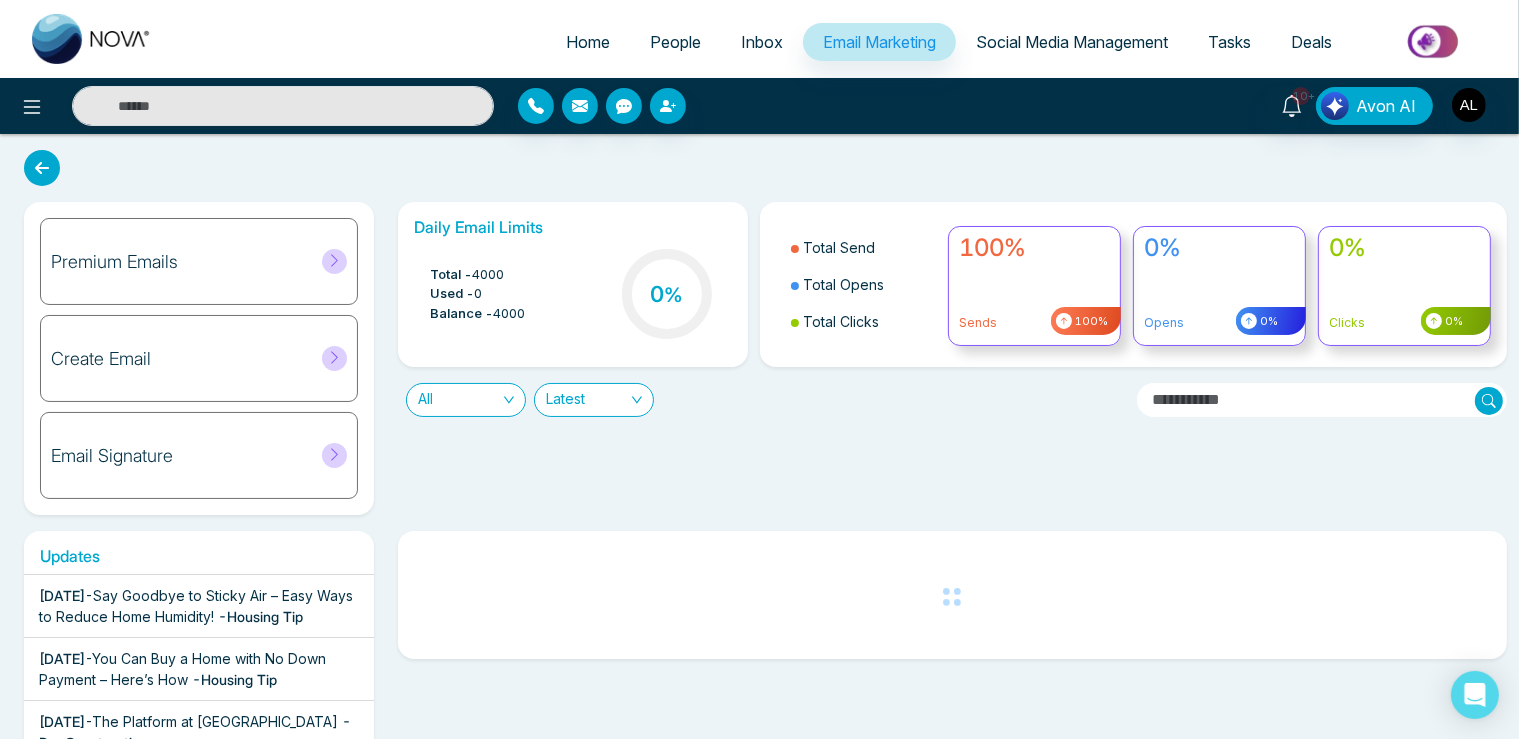 click on "Premium Emails" at bounding box center [199, 261] 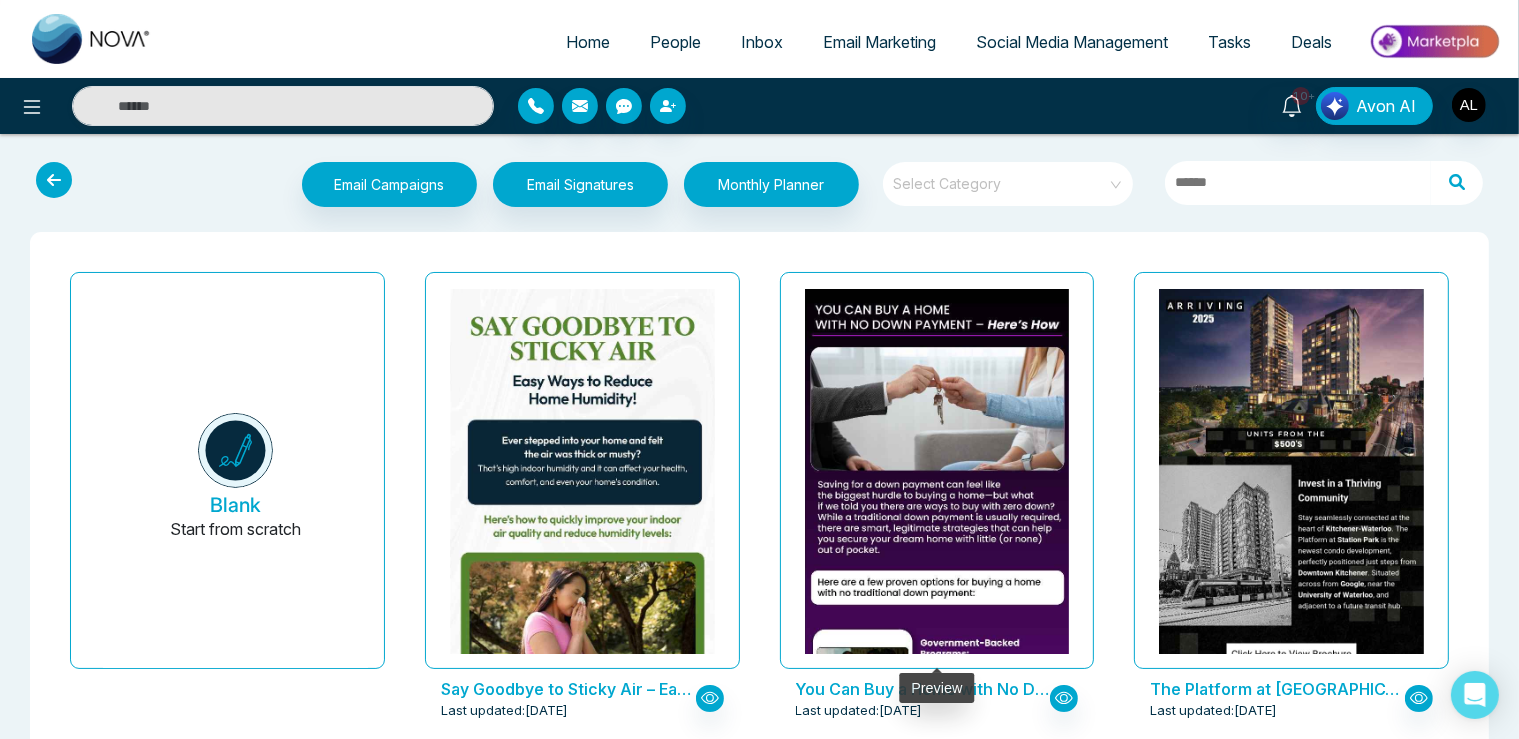 click at bounding box center [937, 471] 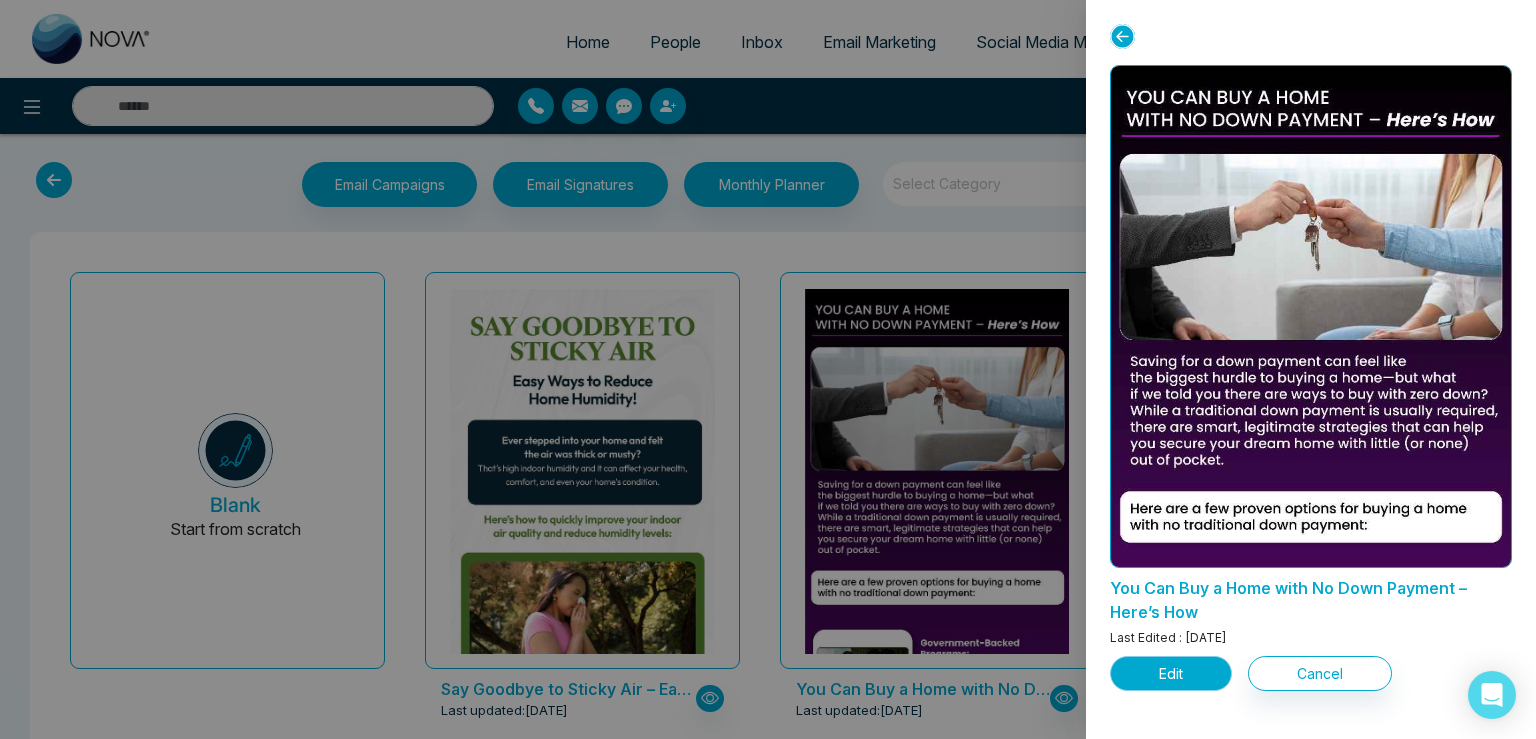 click on "Edit" at bounding box center [1171, 673] 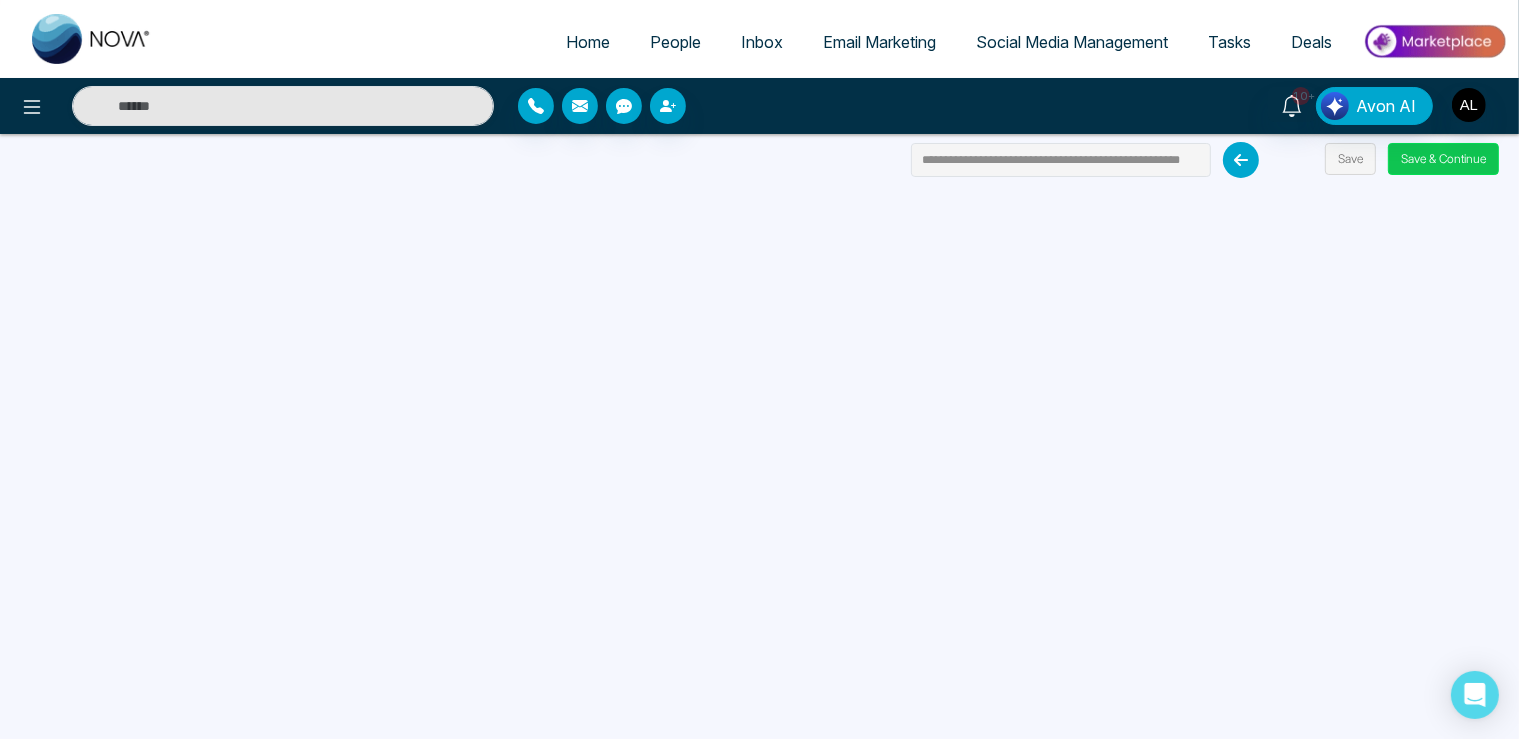 click on "Save & Continue" at bounding box center [1443, 159] 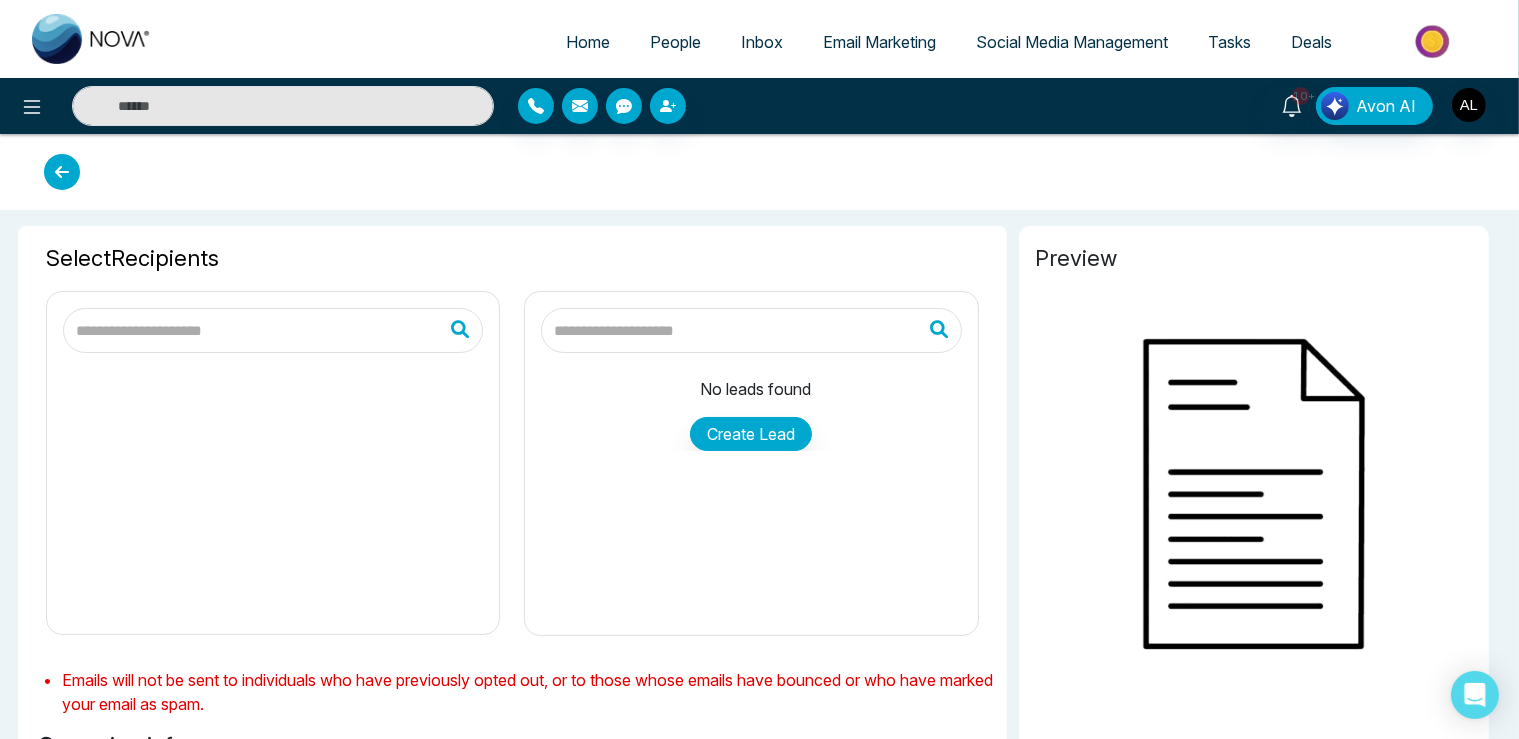 type on "**********" 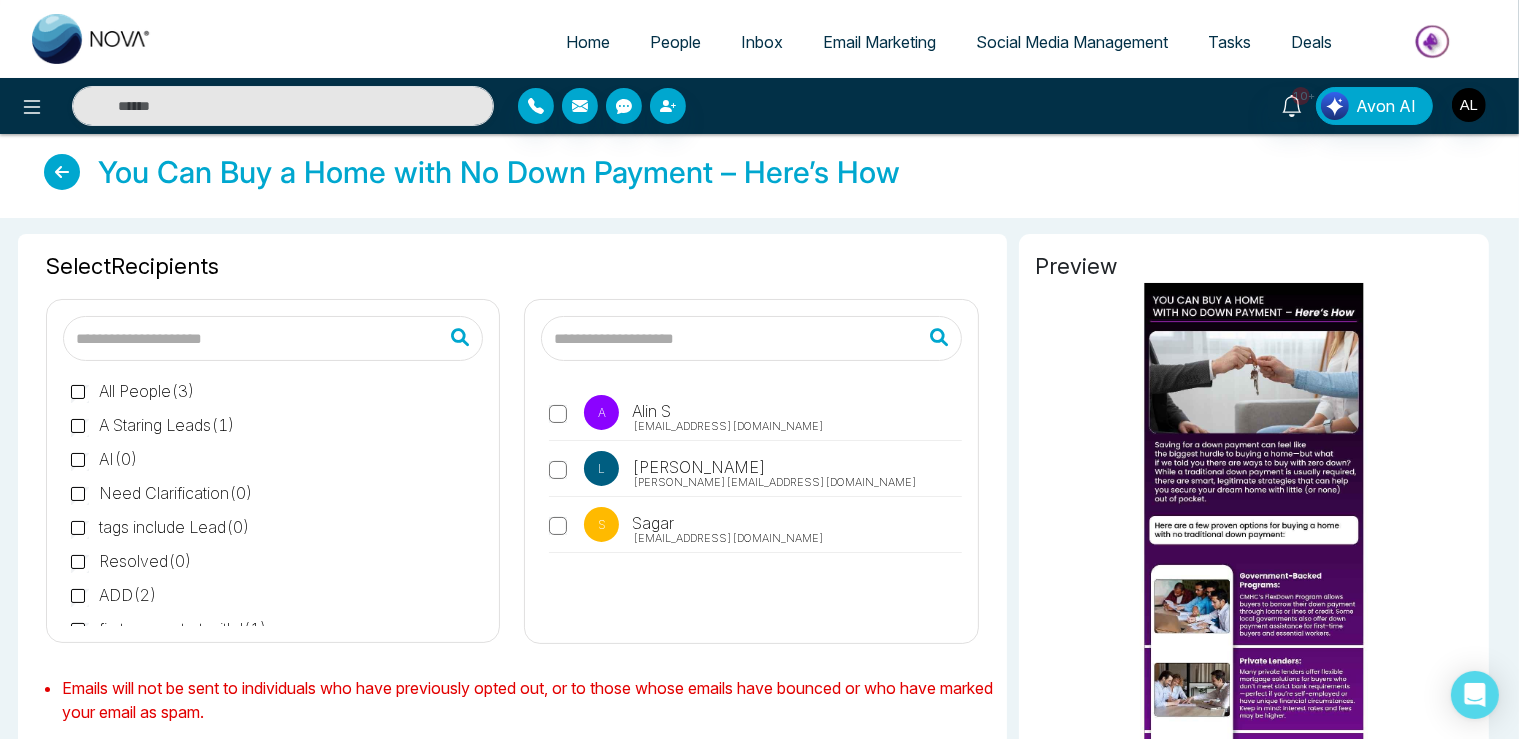scroll, scrollTop: 156, scrollLeft: 0, axis: vertical 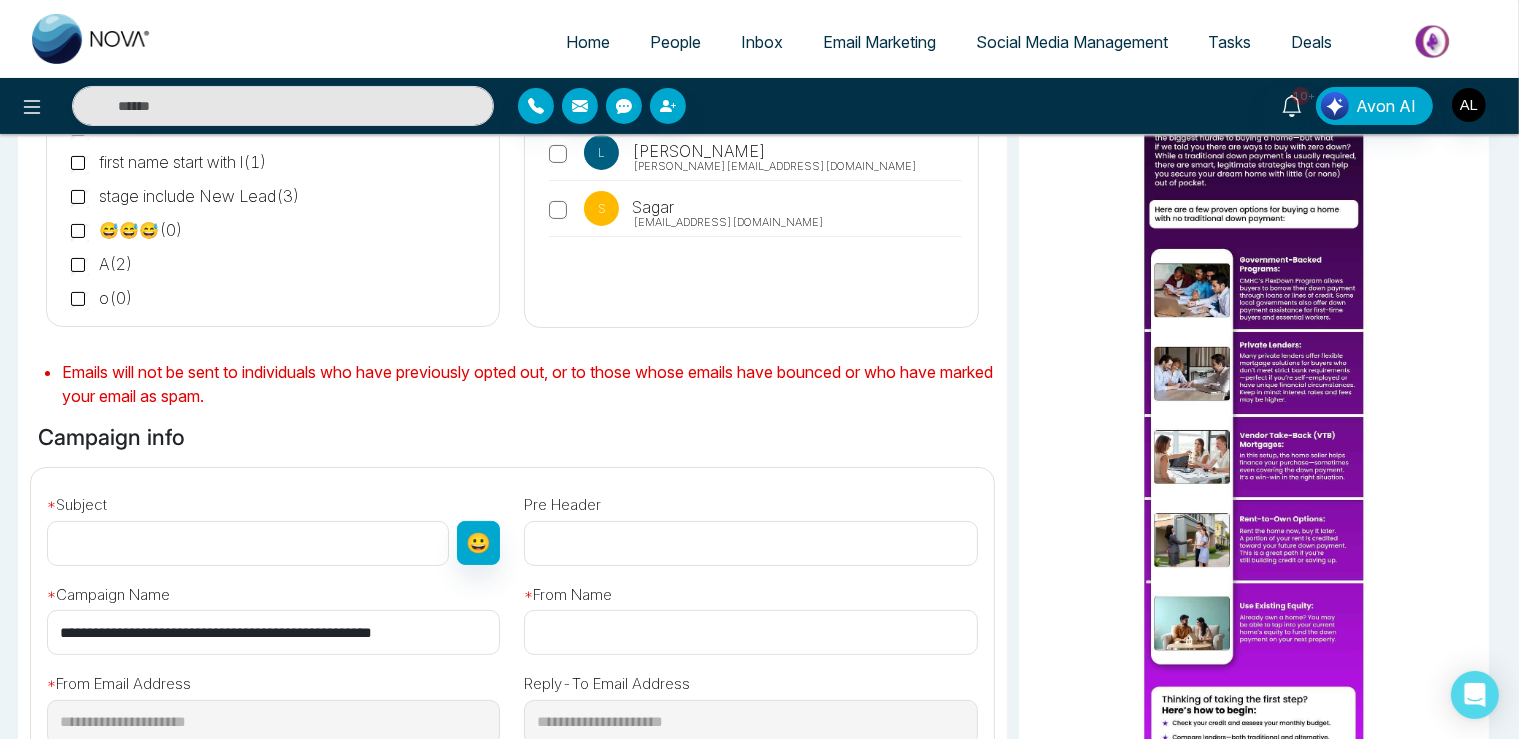 click on "o  ( 0 )" at bounding box center [102, 298] 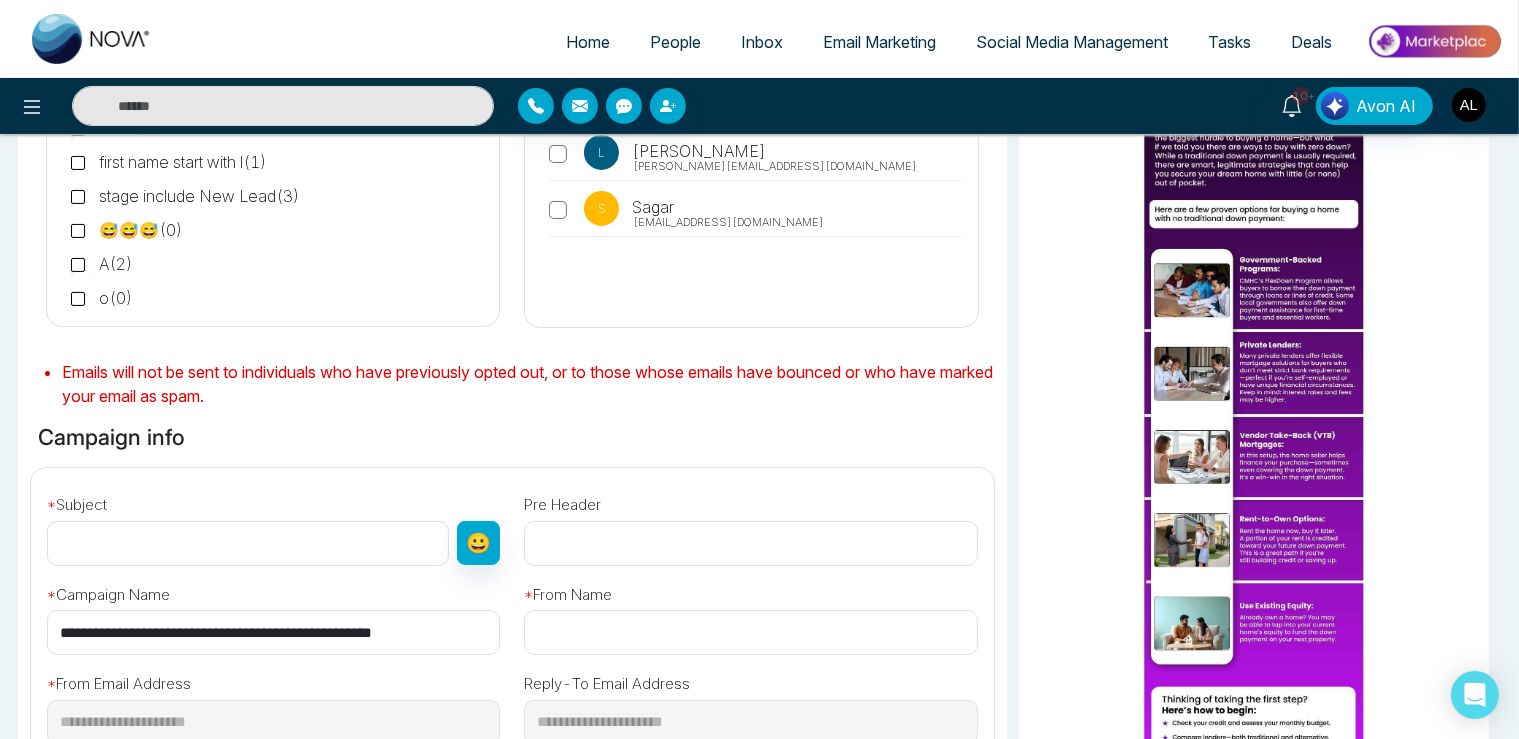 click on "**********" at bounding box center (273, 632) 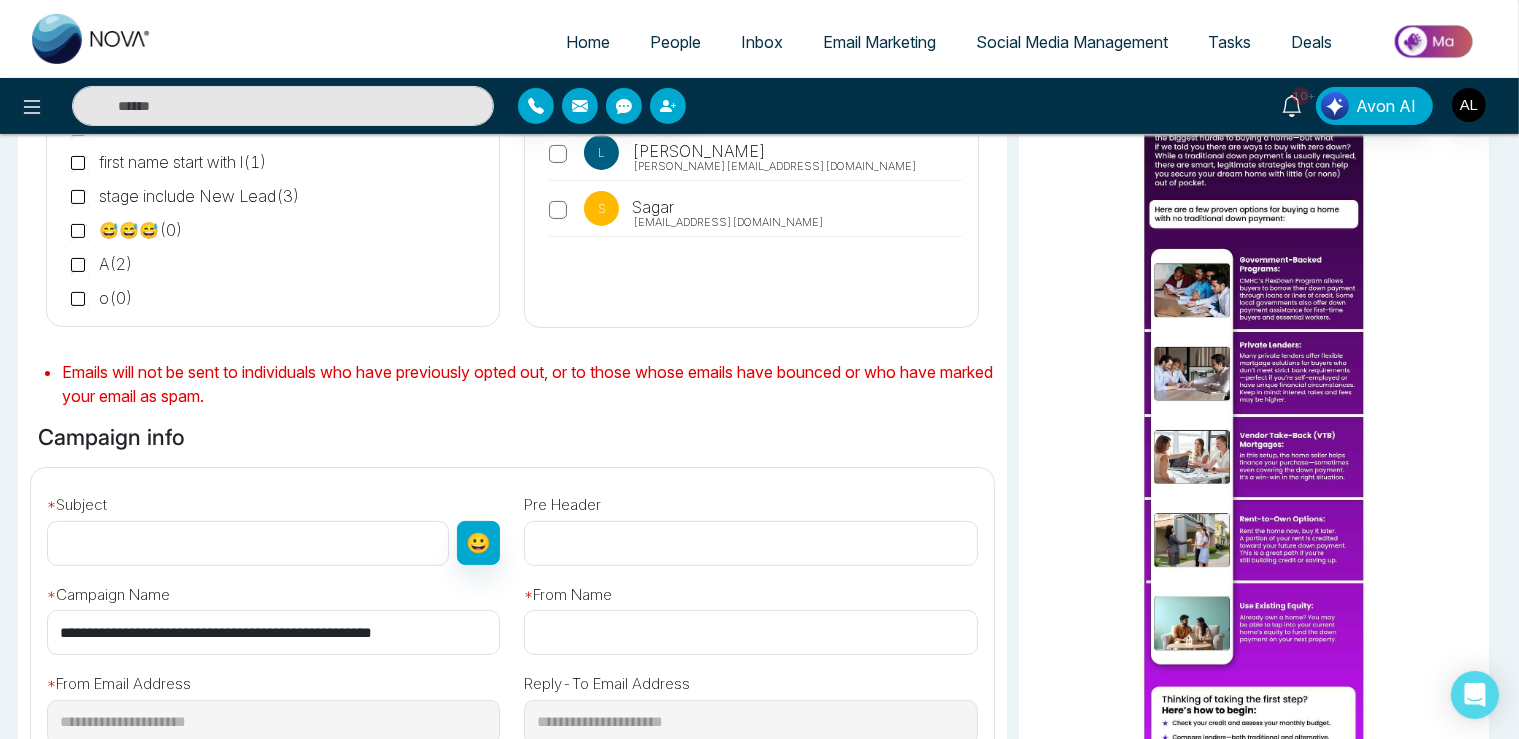 click at bounding box center (248, 543) 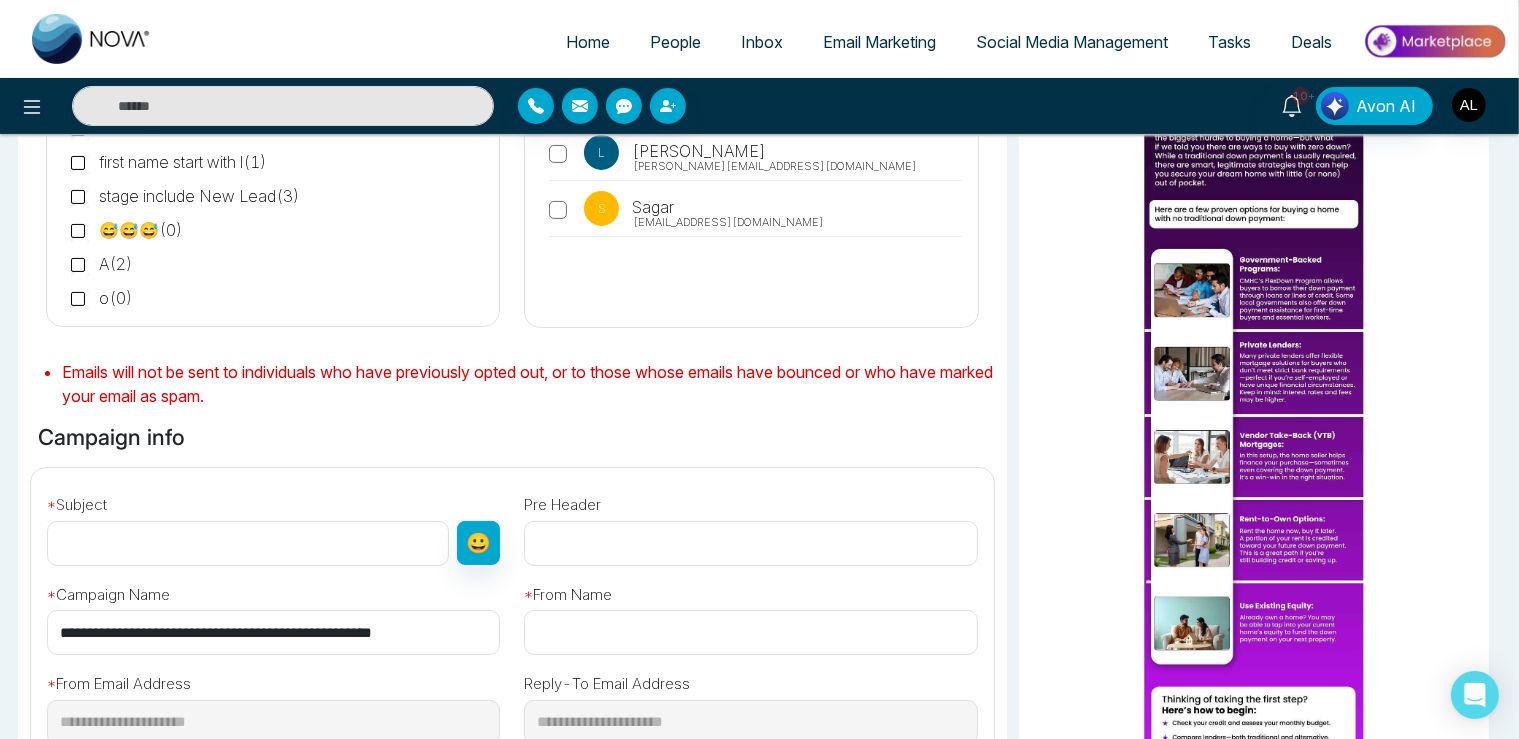 paste on "**********" 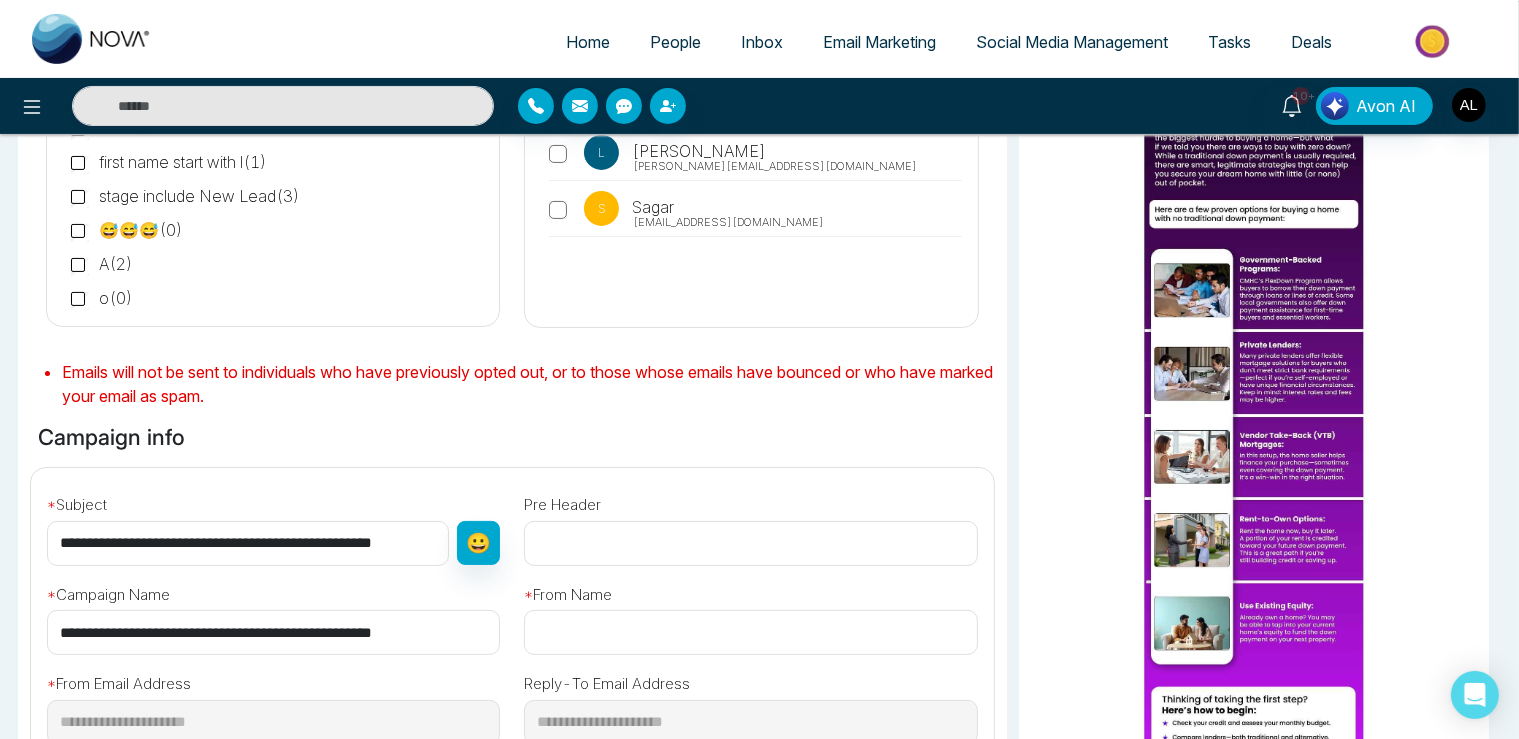 scroll, scrollTop: 0, scrollLeft: 37, axis: horizontal 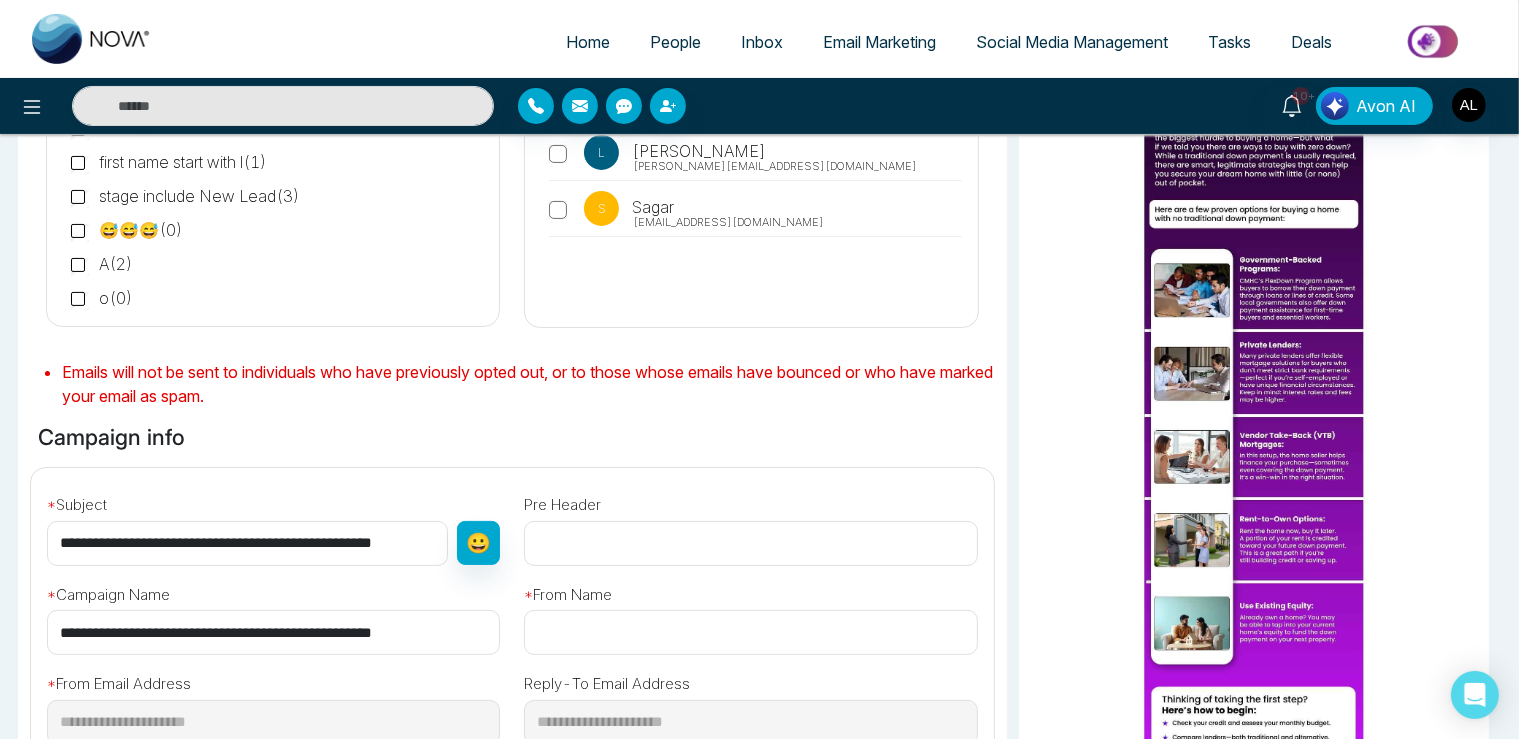 type on "**********" 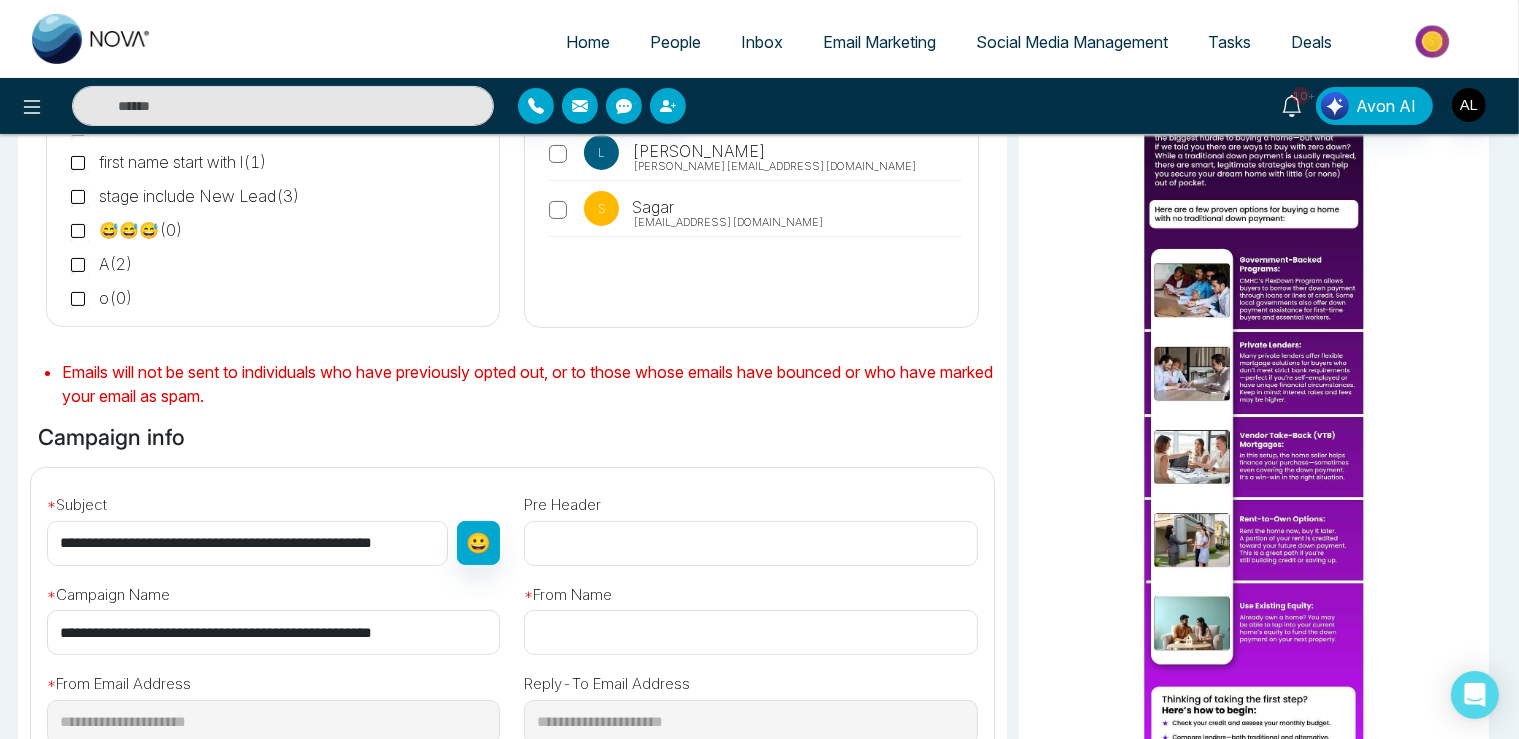 click at bounding box center [750, 632] 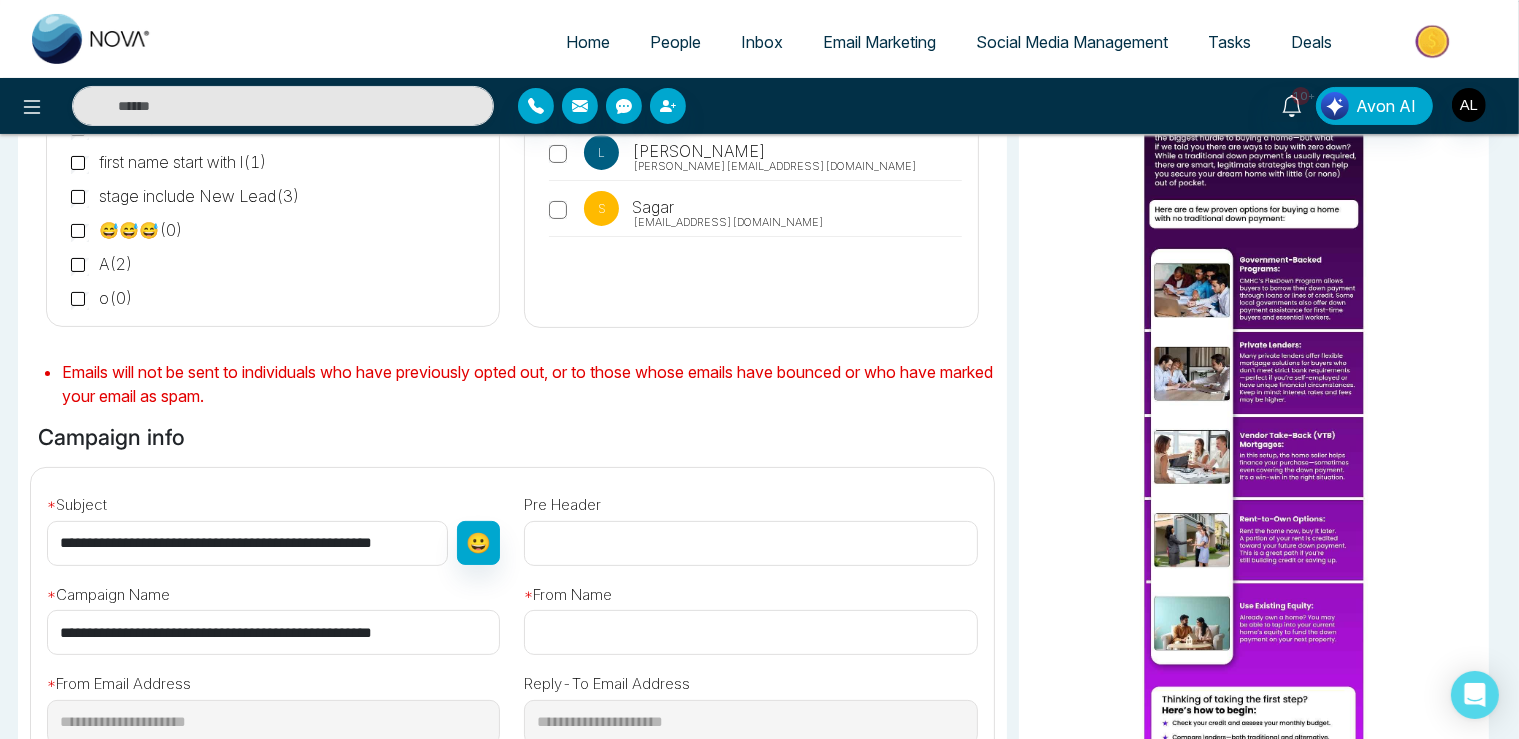 paste on "**********" 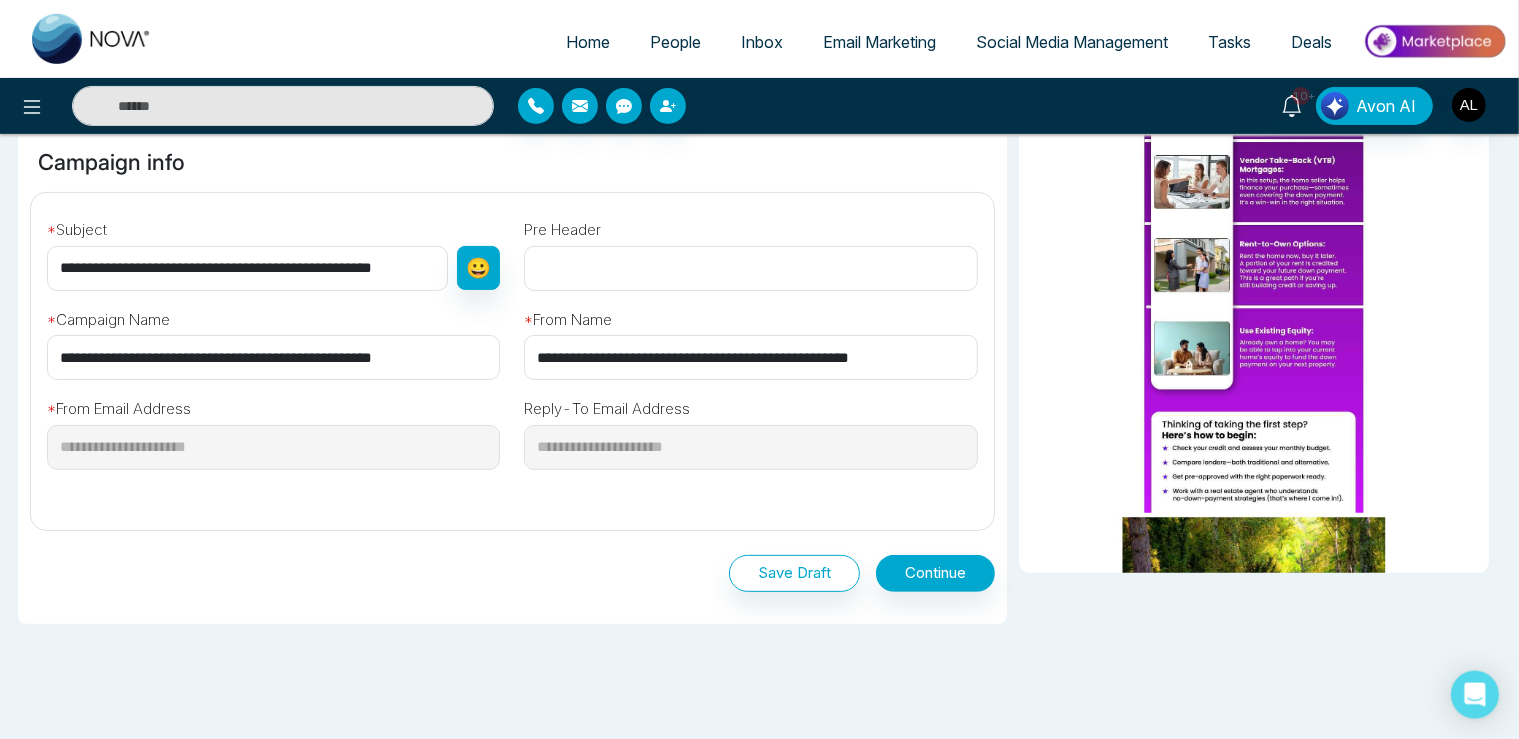 scroll, scrollTop: 649, scrollLeft: 0, axis: vertical 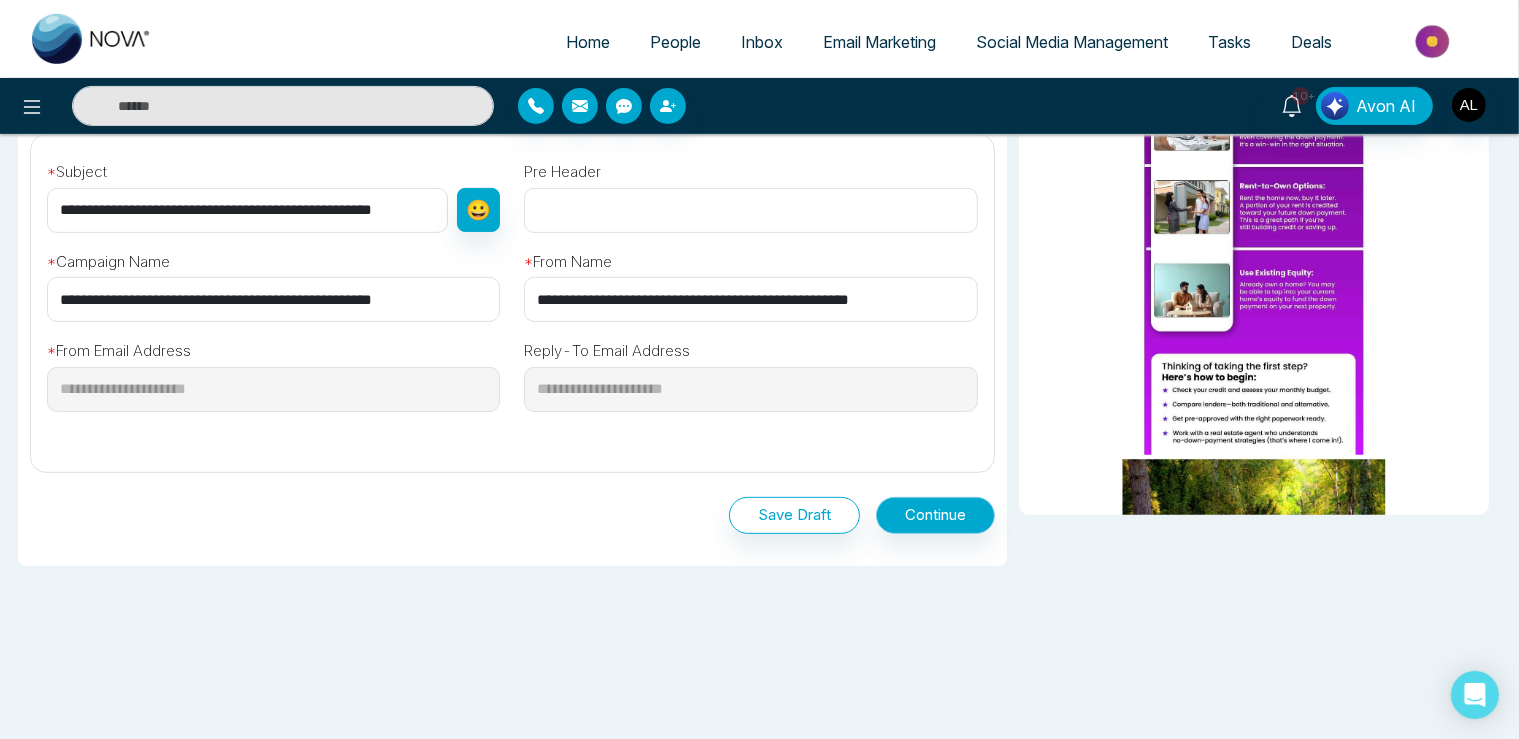 type on "**********" 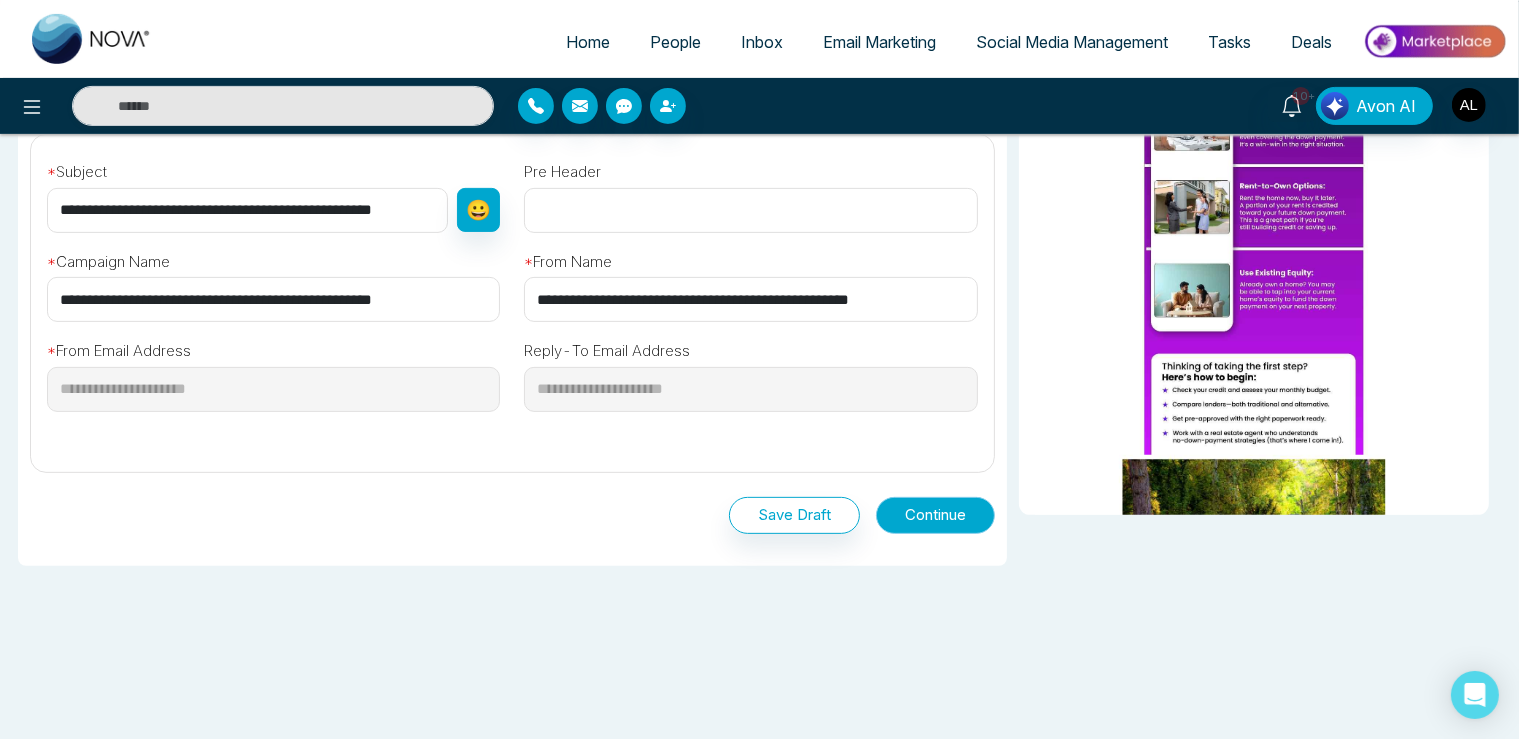 click on "Continue" at bounding box center (935, 515) 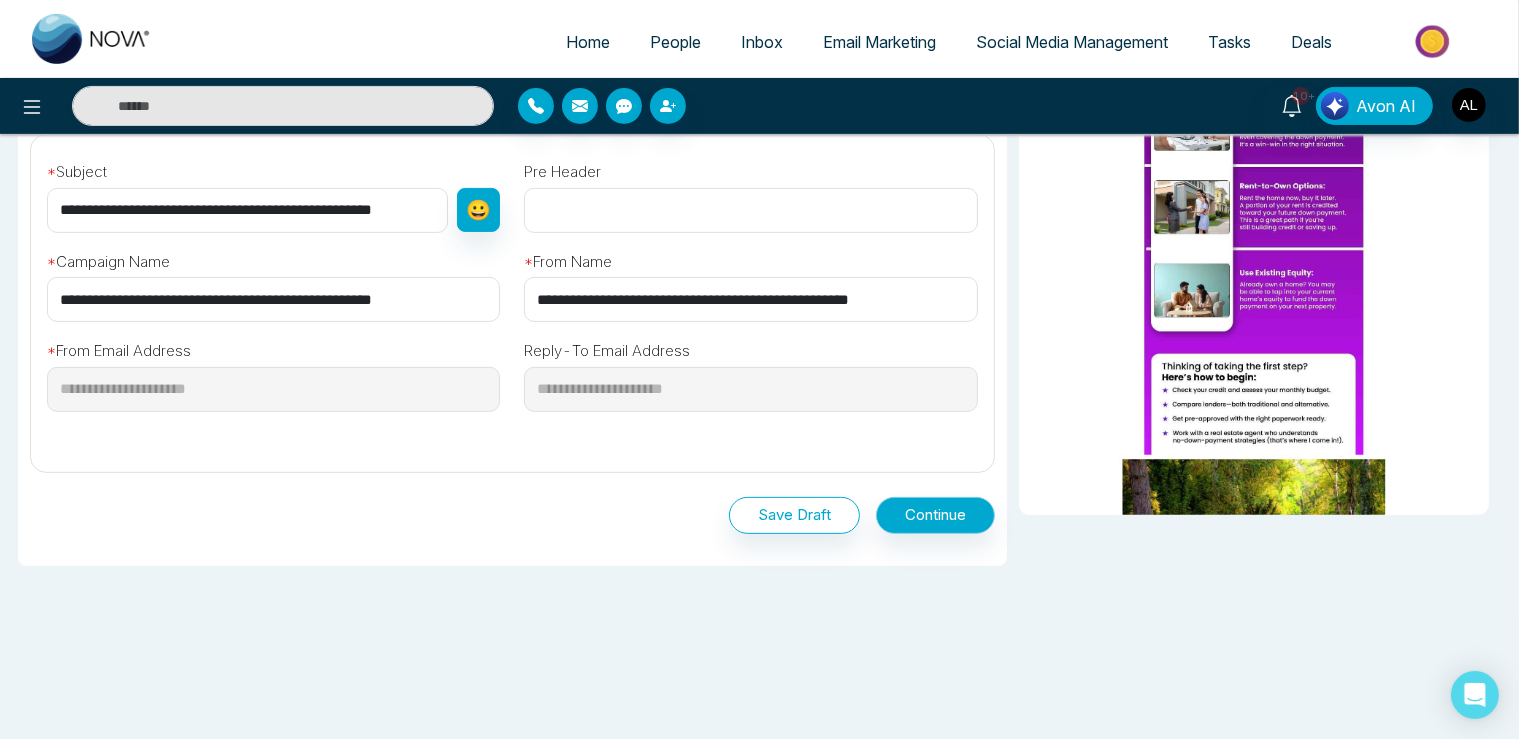 scroll, scrollTop: 0, scrollLeft: 0, axis: both 